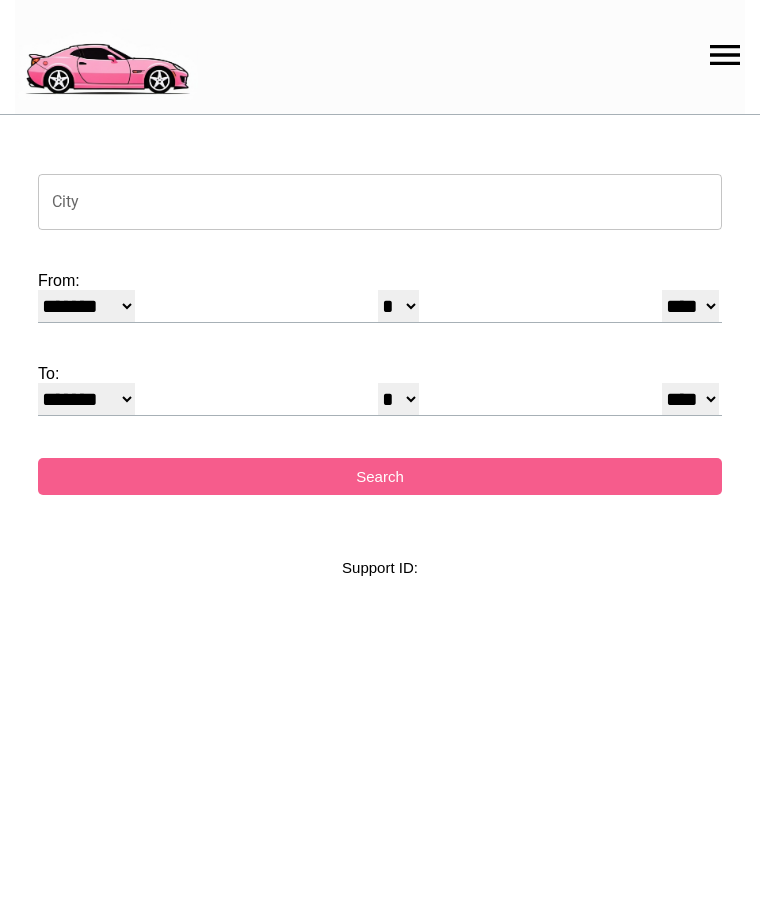 select on "*" 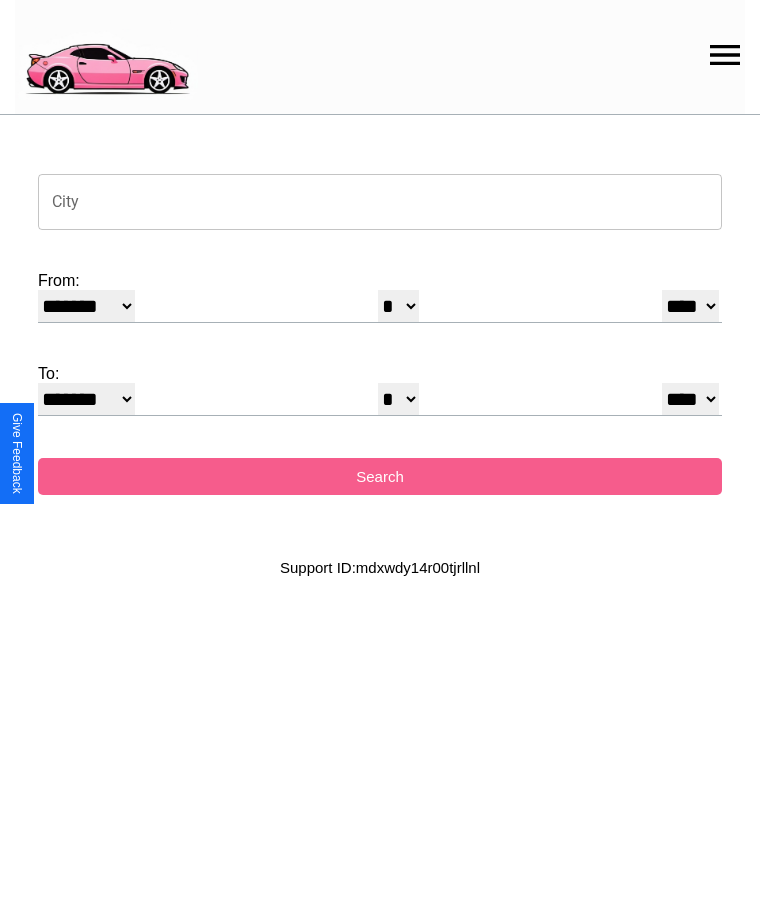 click on "City" at bounding box center (380, 202) 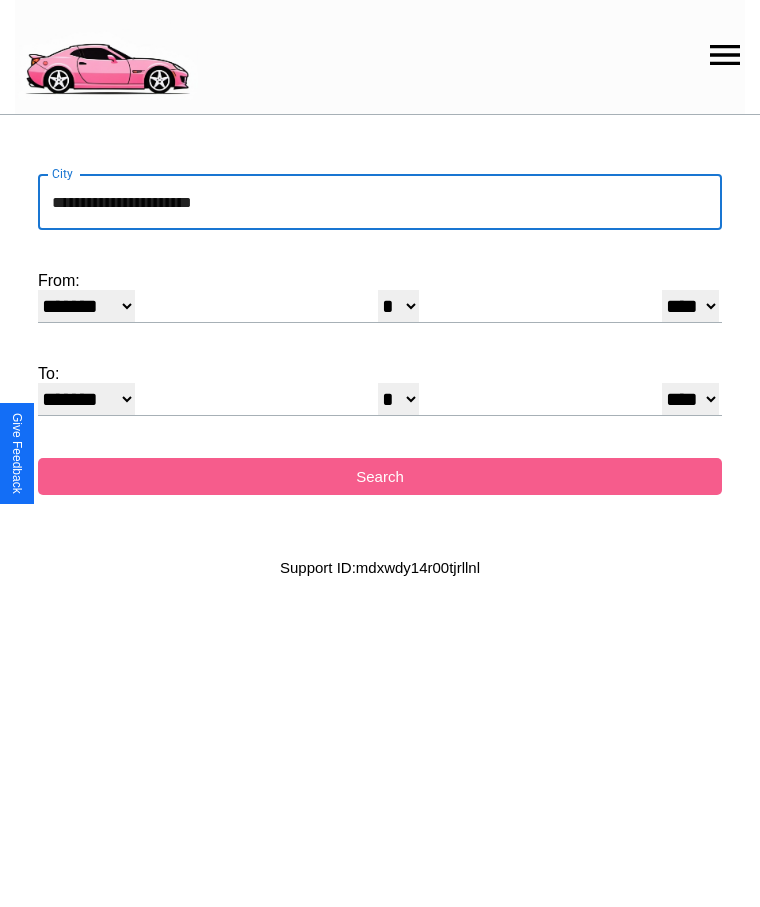 type on "**********" 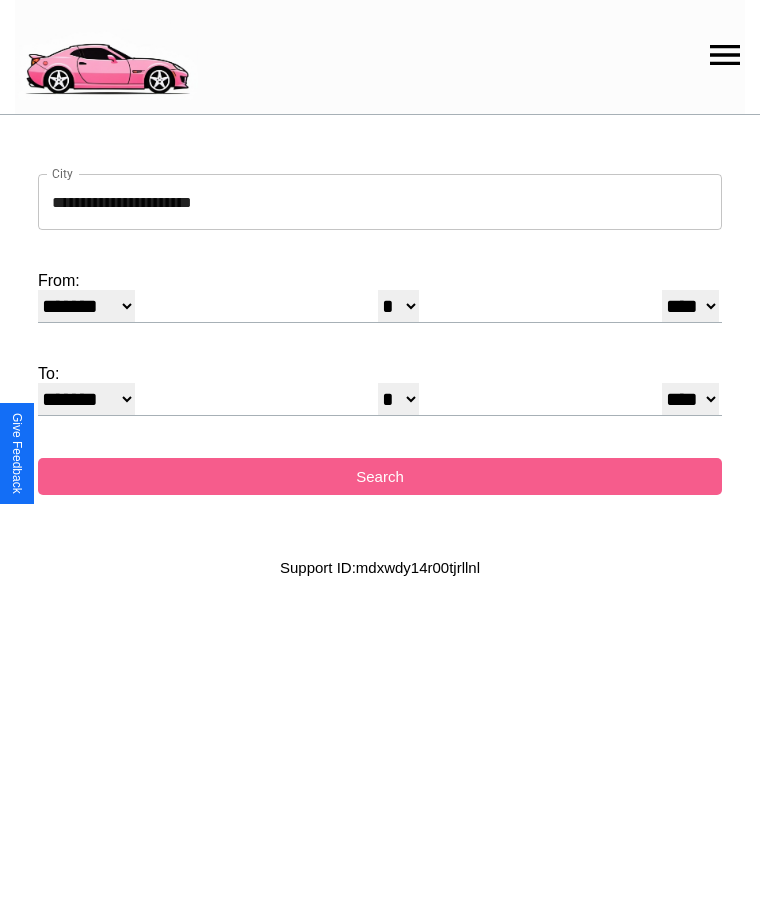 select on "*" 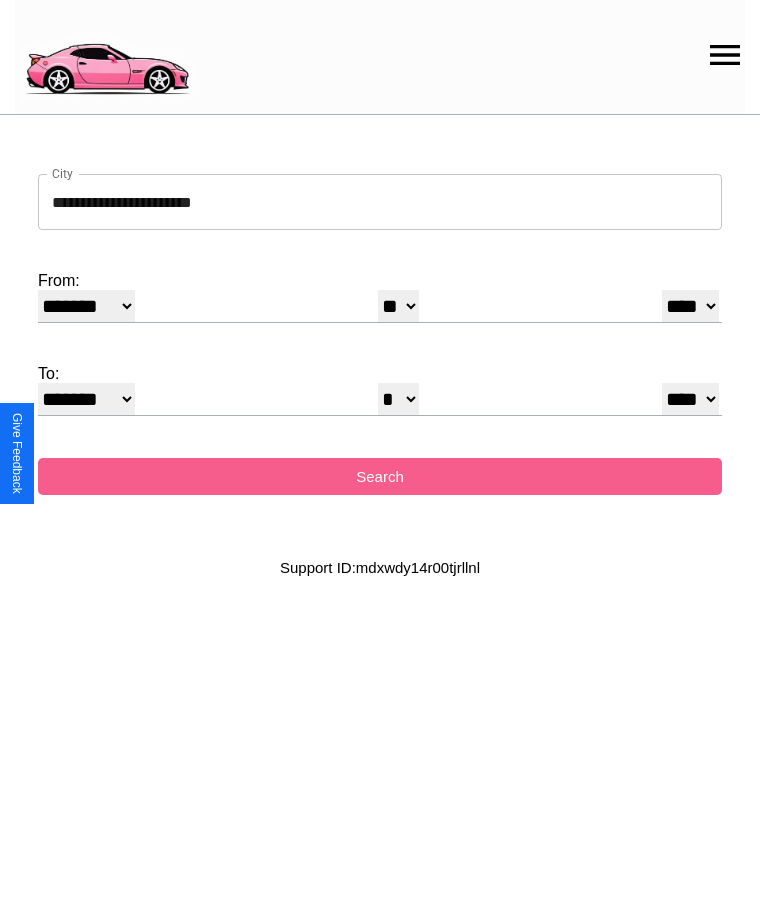 select on "**" 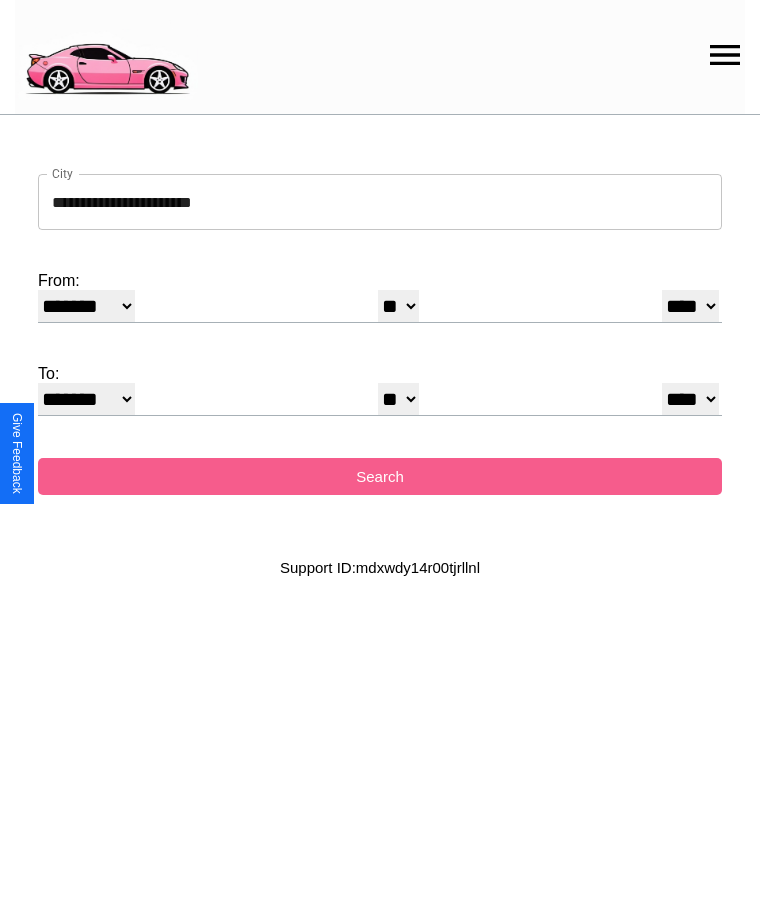 click on "******* ******** ***** ***** *** **** **** ****** ********* ******* ******** ********" at bounding box center (86, 399) 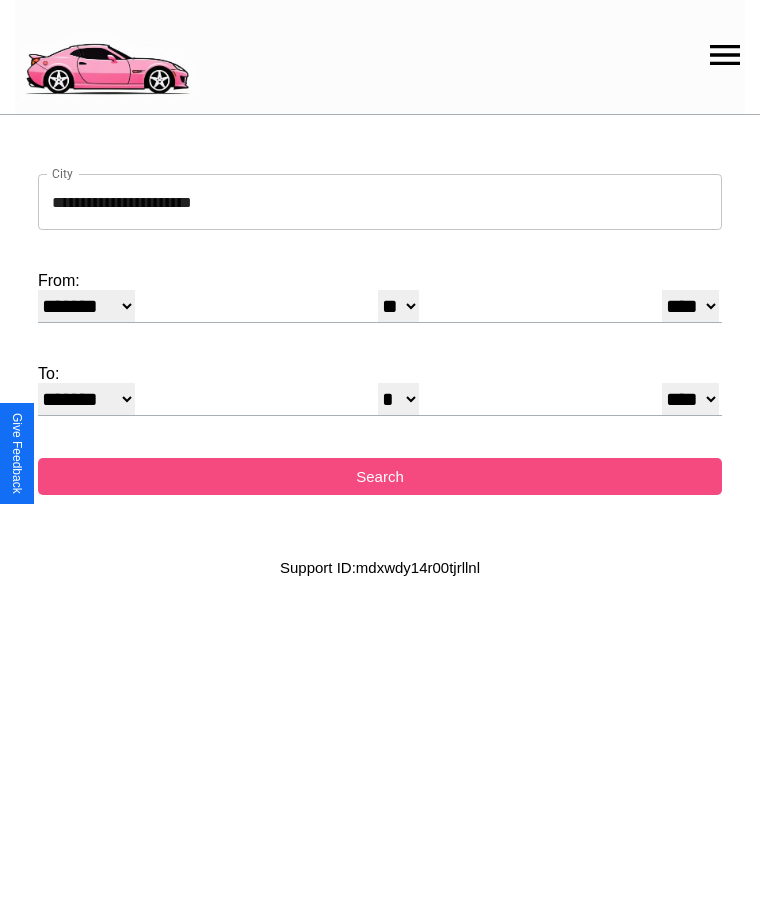 click on "Search" at bounding box center (380, 476) 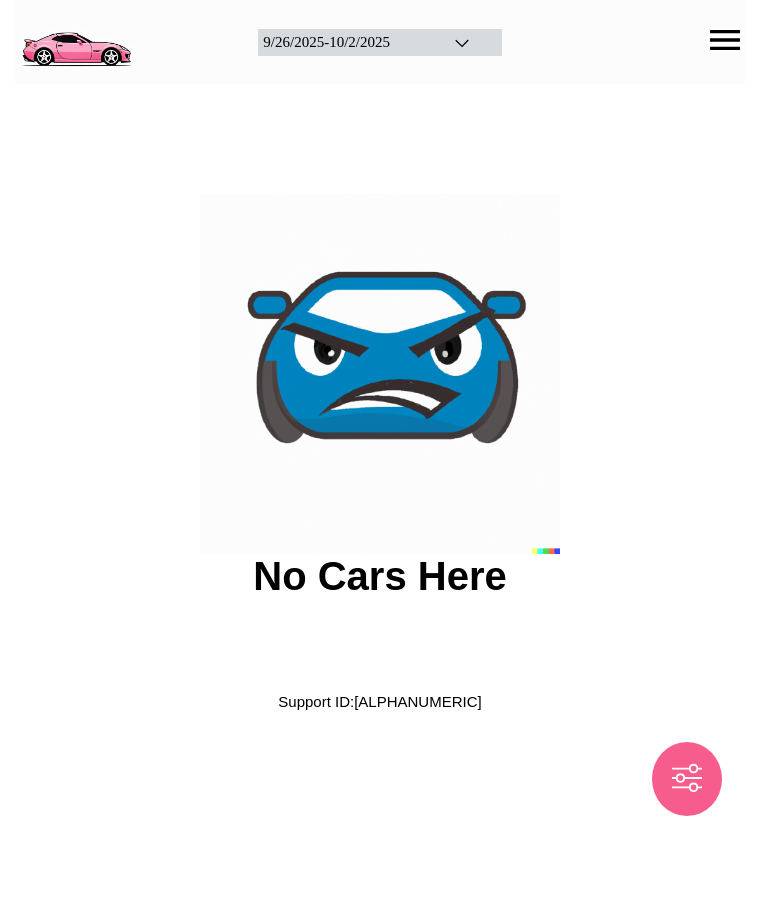 scroll, scrollTop: 0, scrollLeft: 0, axis: both 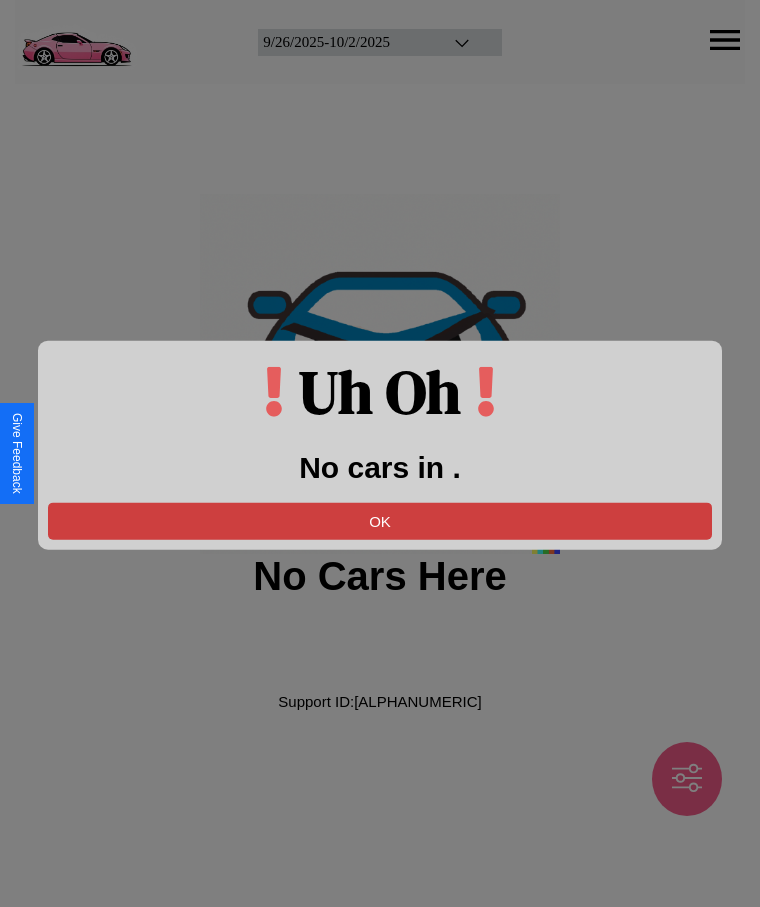 click on "OK" at bounding box center (380, 520) 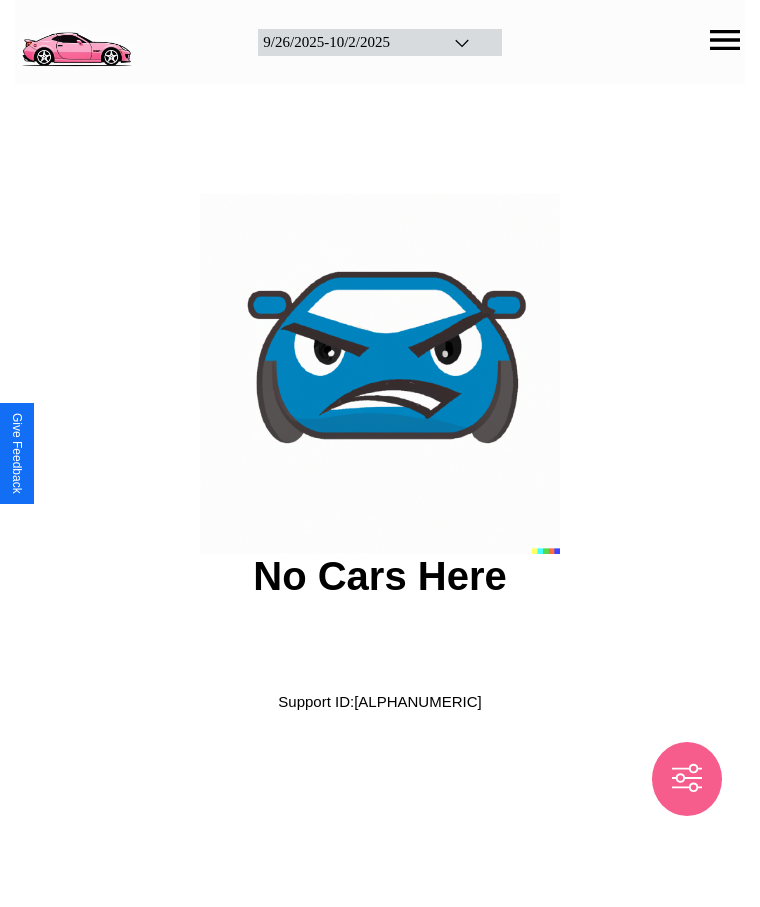 click at bounding box center [76, 40] 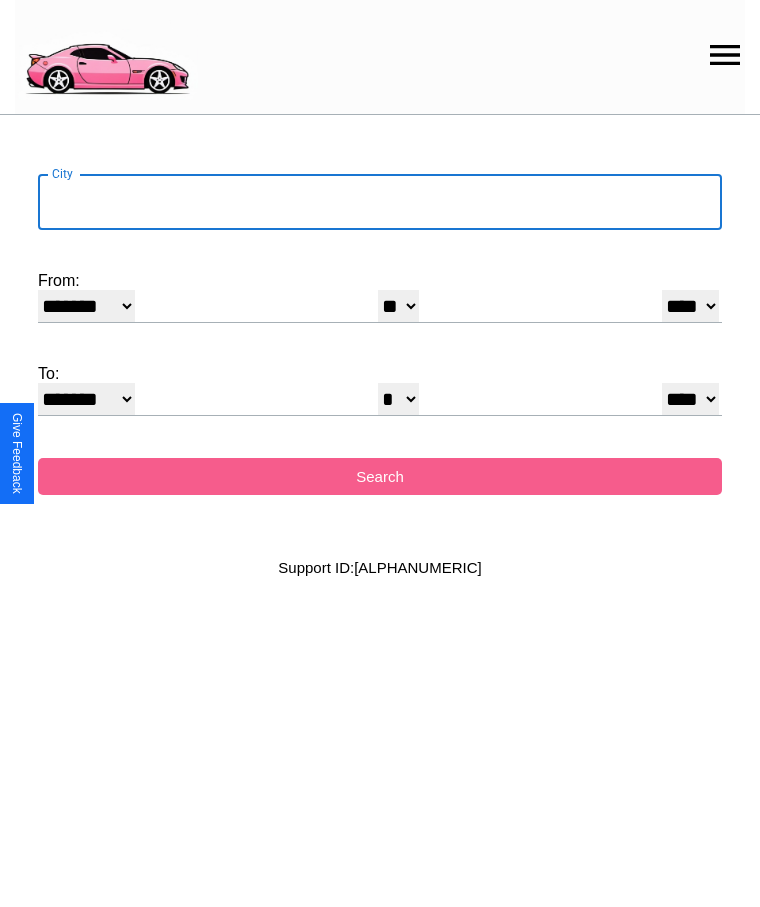 click on "City" at bounding box center (380, 202) 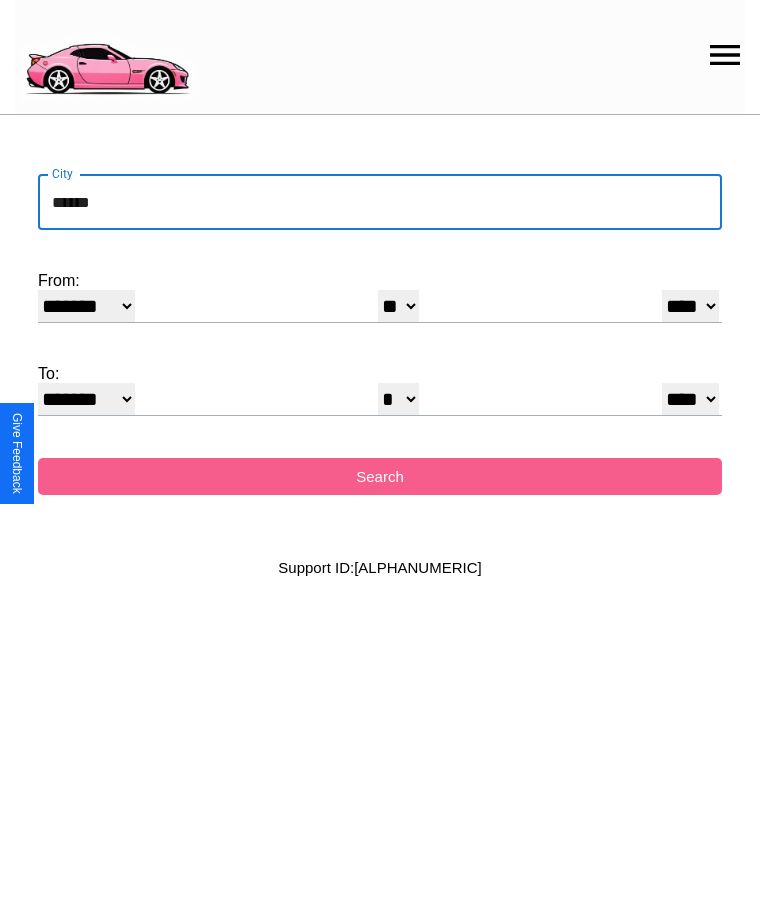 type on "******" 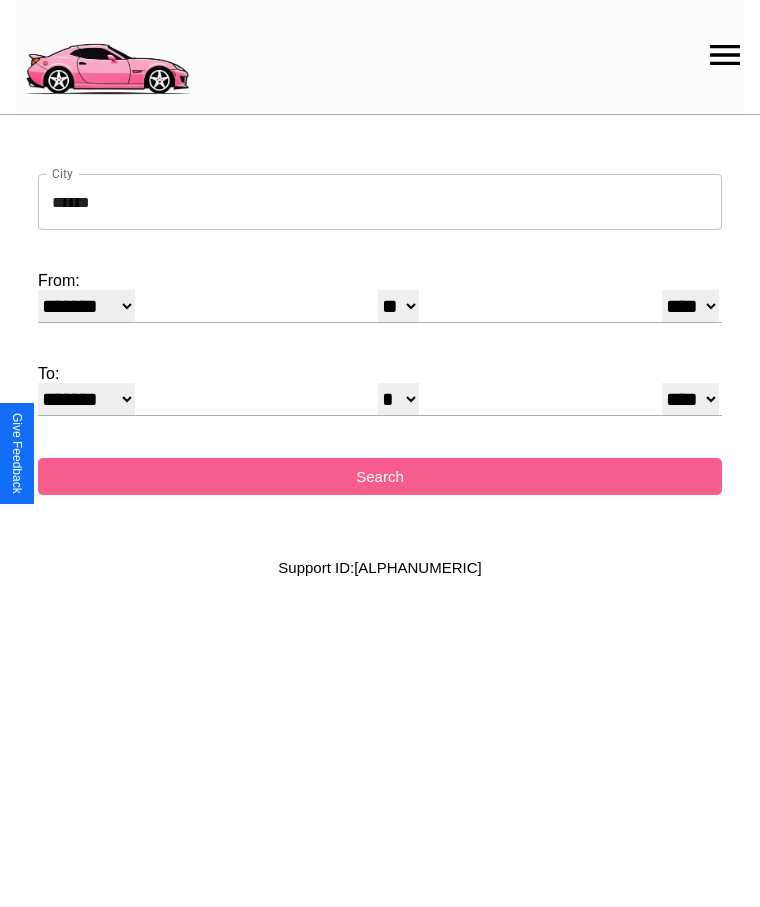 click on "******* ******** ***** ***** *** **** **** ****** ********* ******* ******** ********" at bounding box center [86, 306] 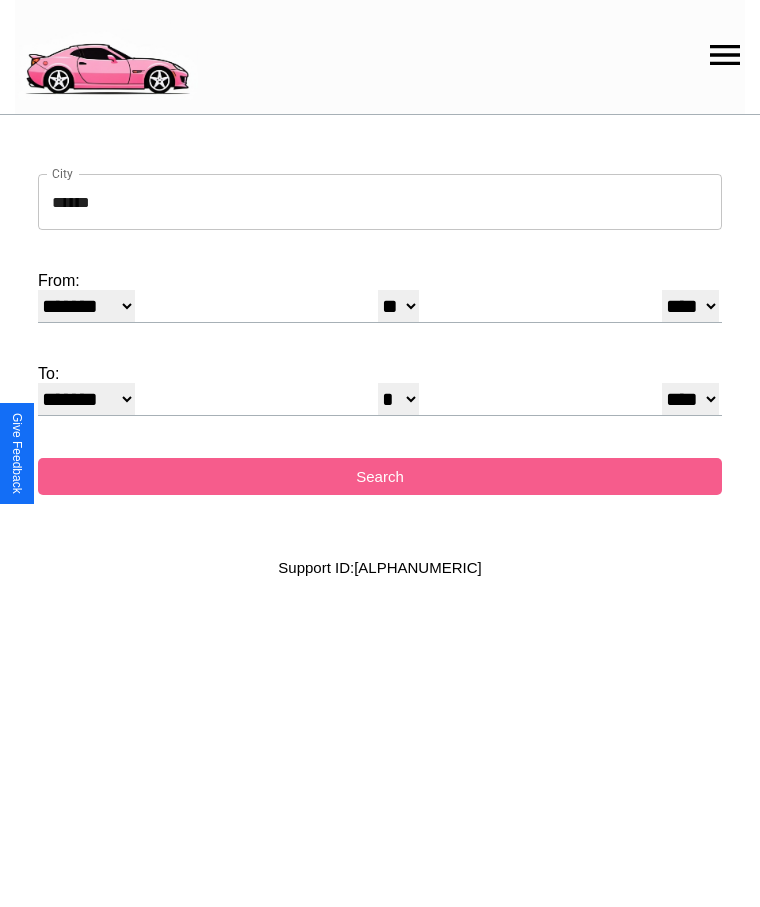 select on "**" 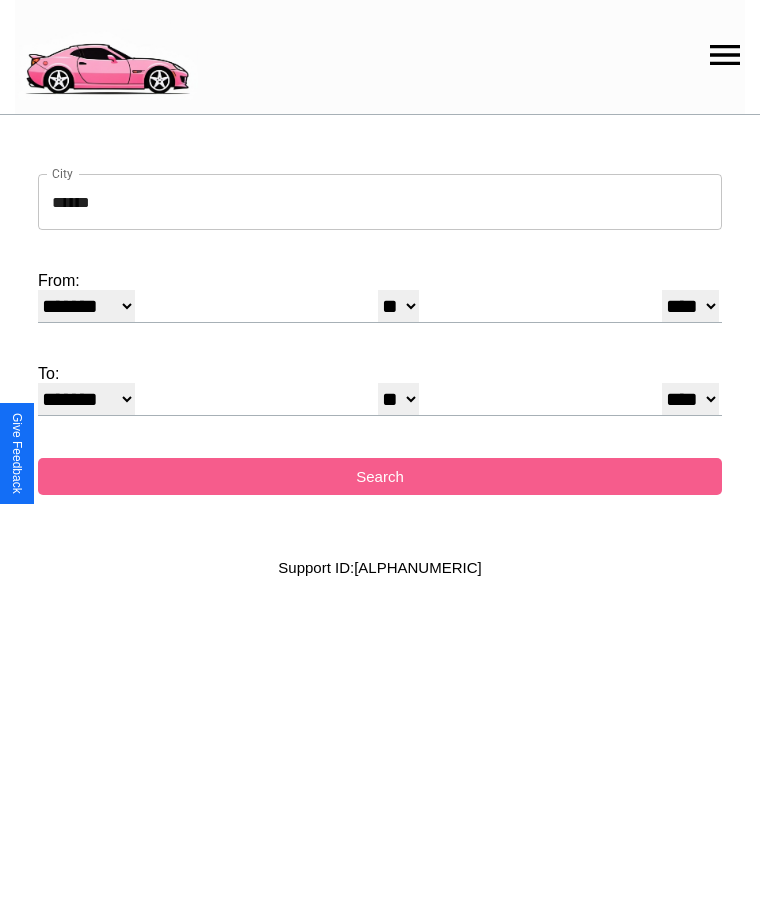 click on "* * * * * * * * * ** ** ** ** ** ** ** ** ** ** ** ** ** ** ** ** ** ** ** ** ** **" at bounding box center (398, 306) 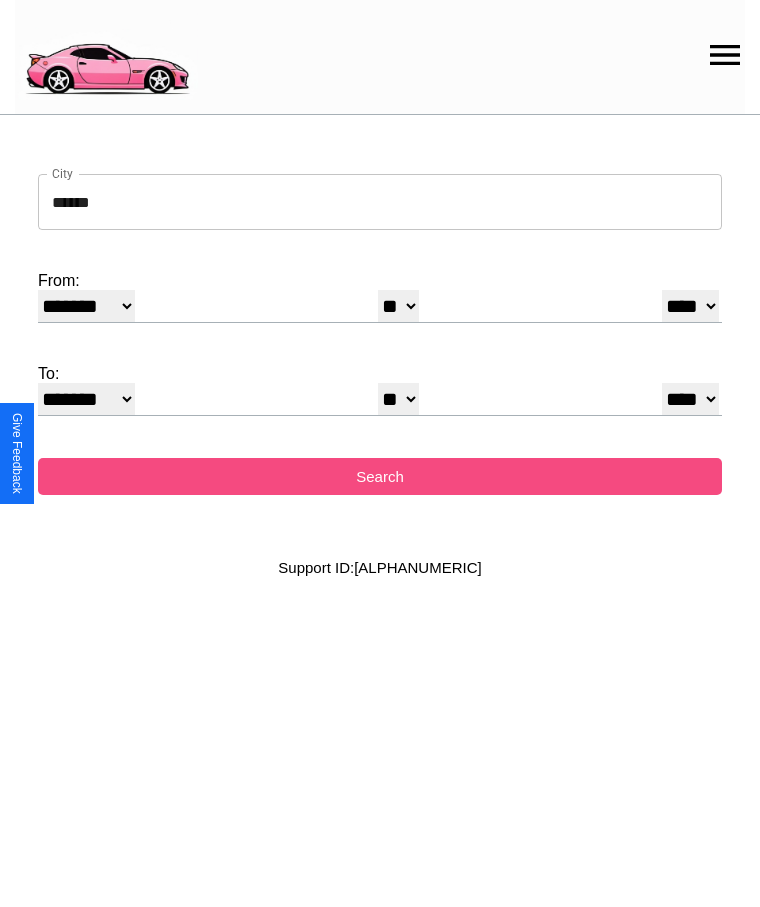 click on "Search" at bounding box center [380, 476] 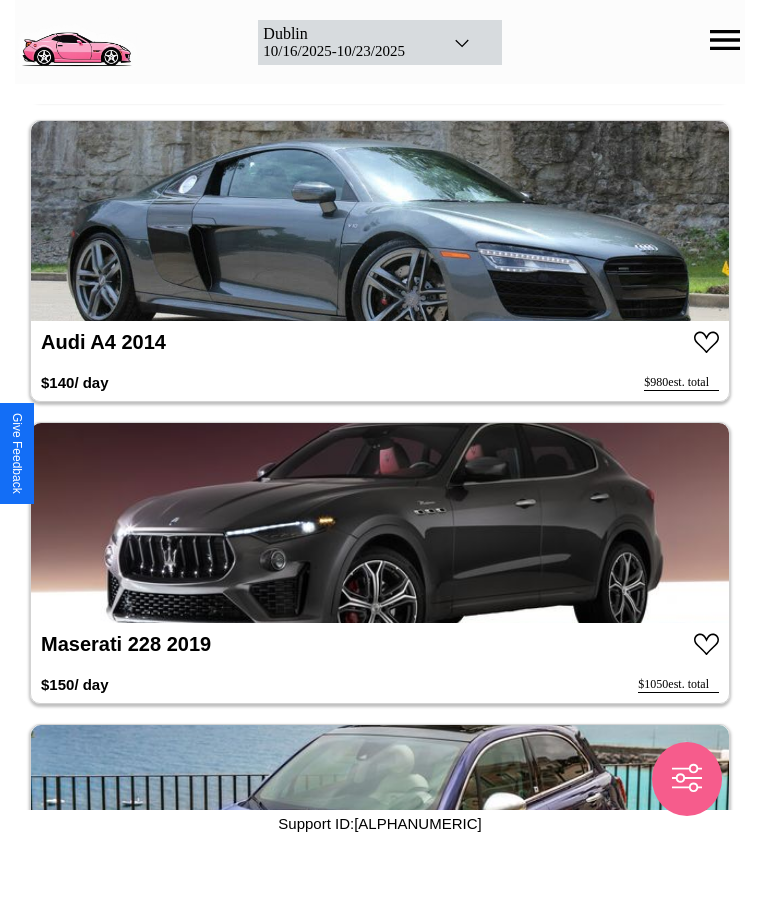 scroll, scrollTop: 25488, scrollLeft: 0, axis: vertical 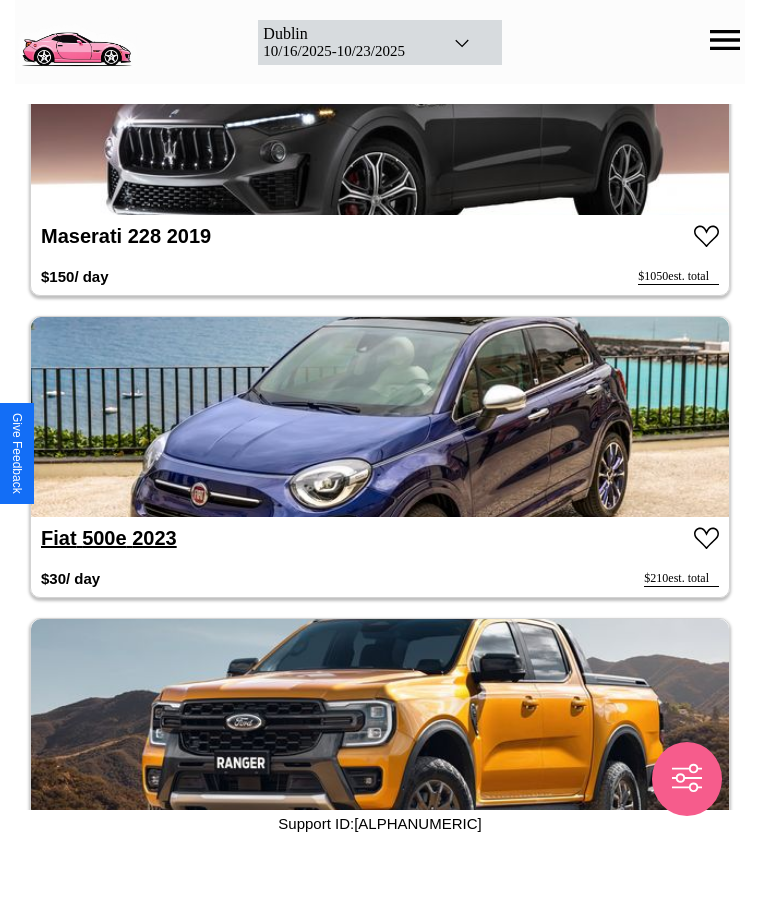 click on "Fiat   500e   2023" at bounding box center [109, 538] 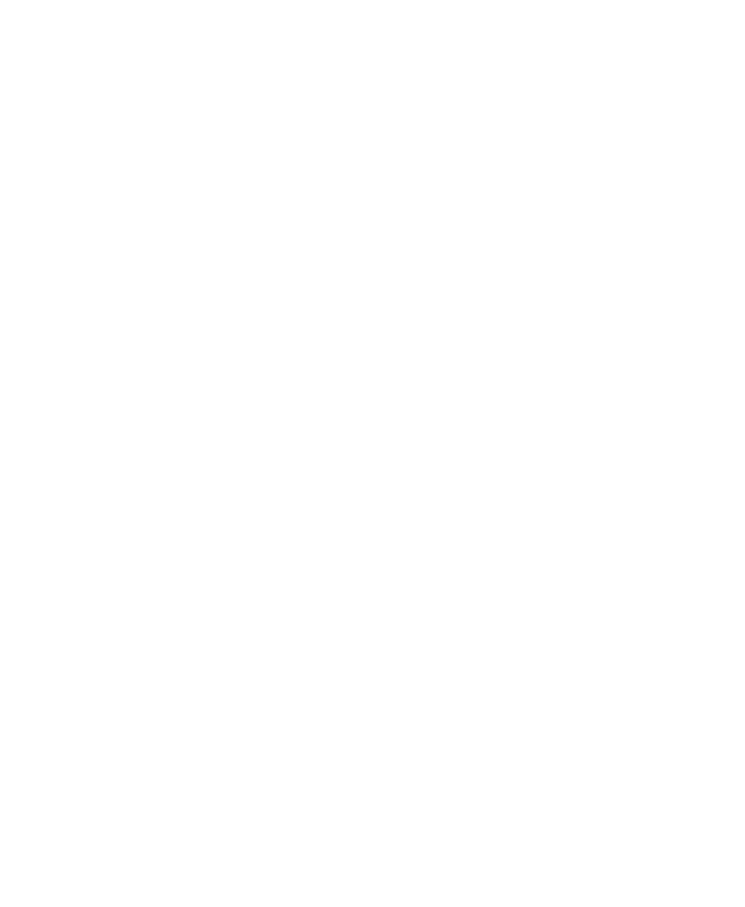 scroll, scrollTop: 0, scrollLeft: 0, axis: both 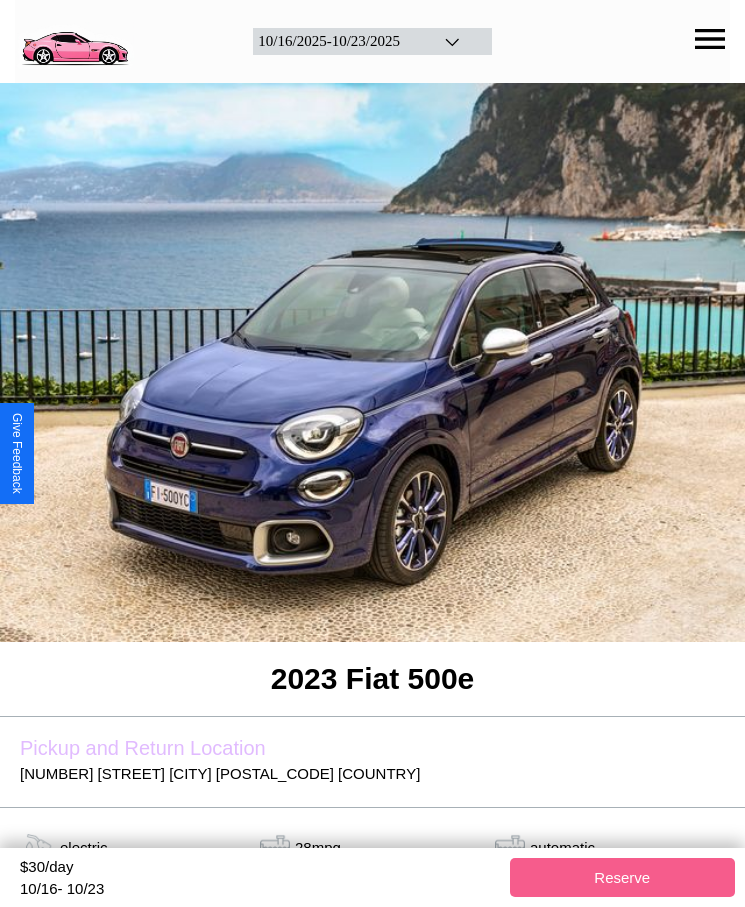 click on "$ 30 /day" at bounding box center [260, 869] 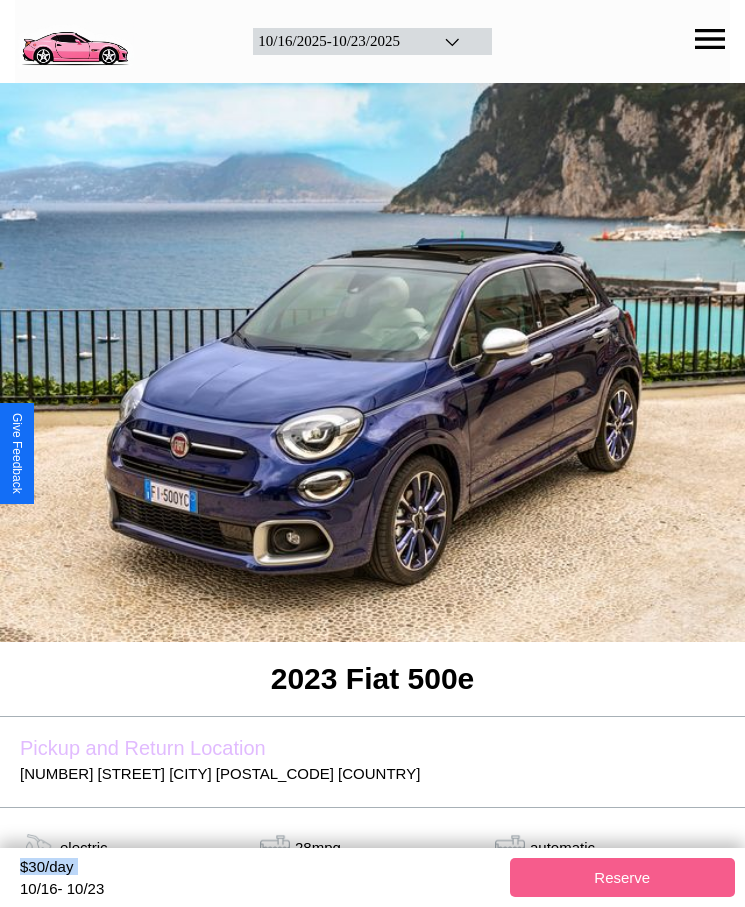 click on "$ 30 /day" at bounding box center (260, 869) 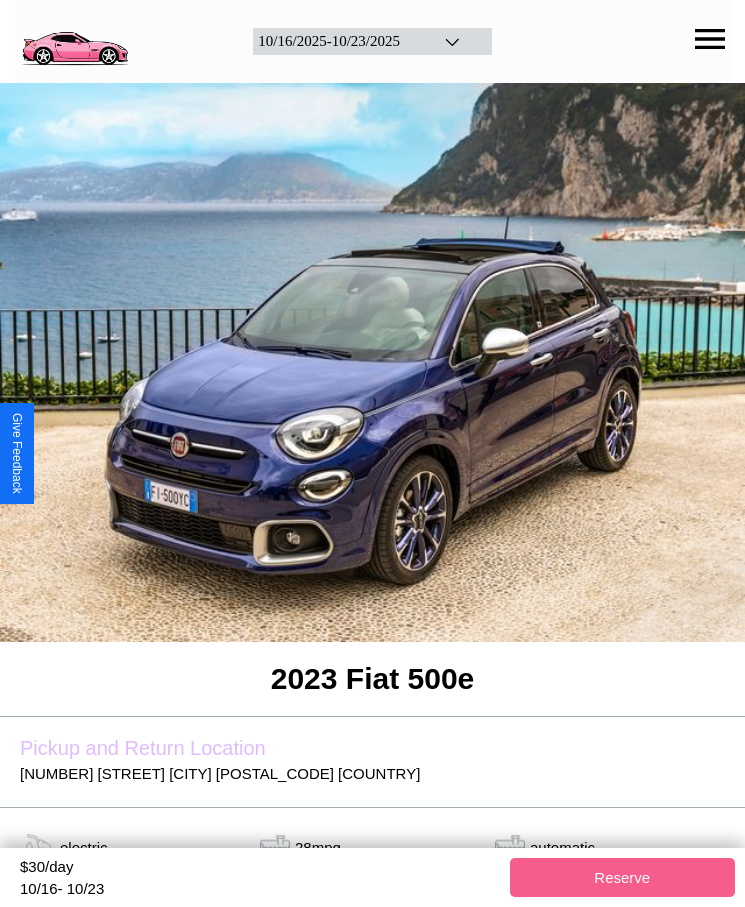 click on "$ 30 /day" at bounding box center [260, 869] 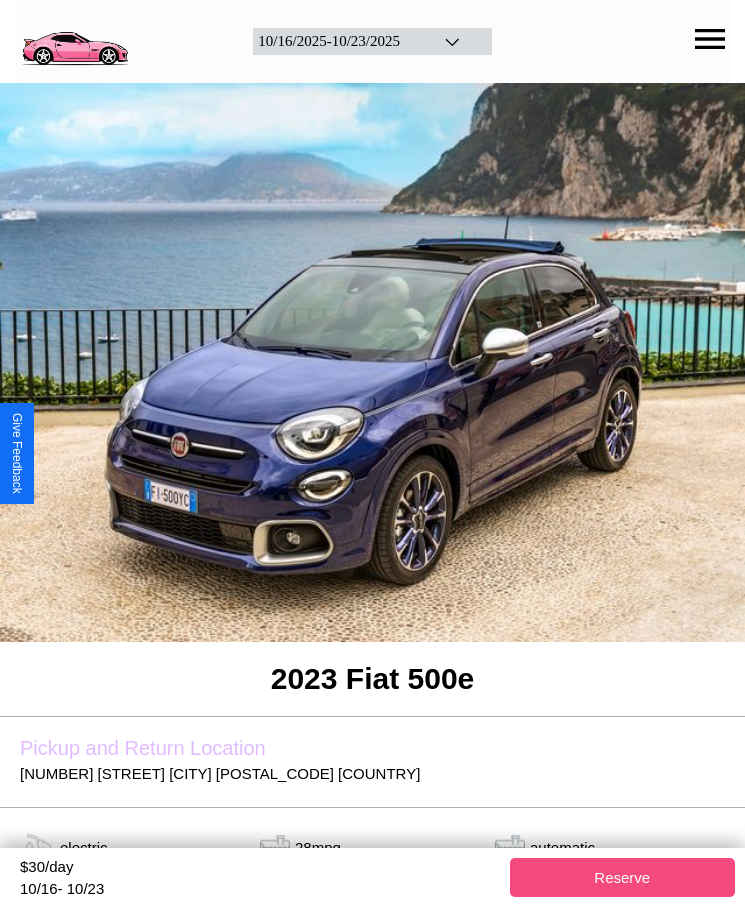 click on "Reserve" at bounding box center [623, 877] 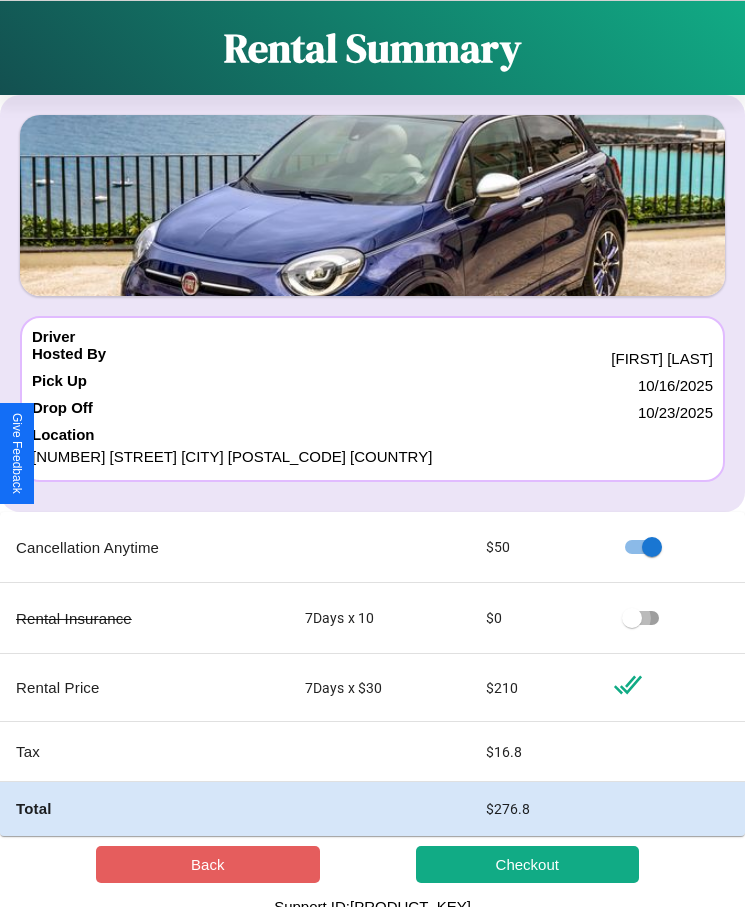 scroll, scrollTop: 13, scrollLeft: 0, axis: vertical 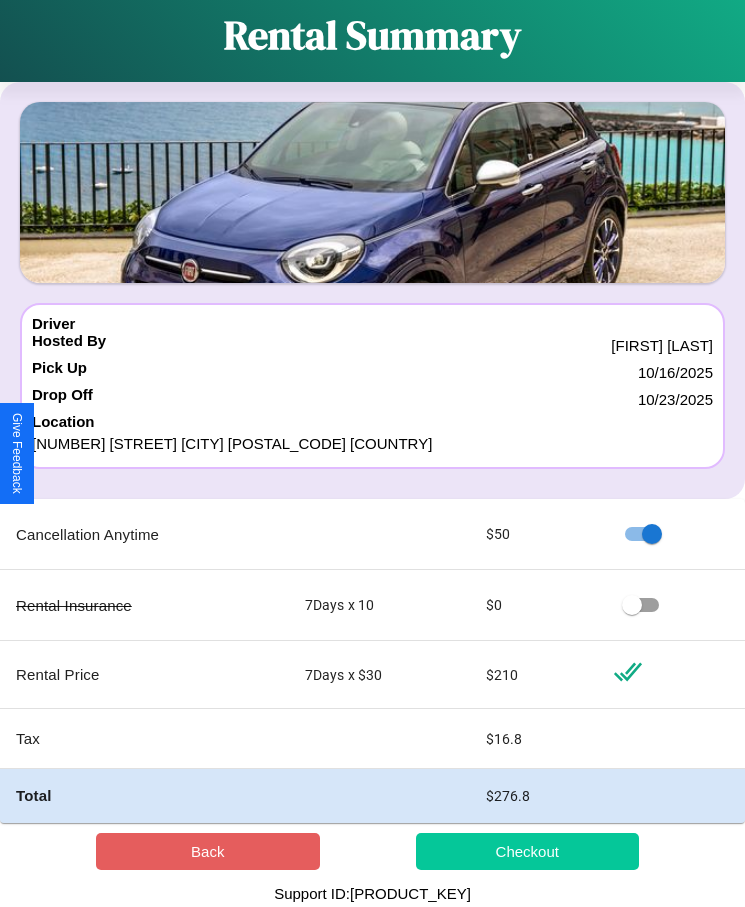 click on "Checkout" at bounding box center (528, 851) 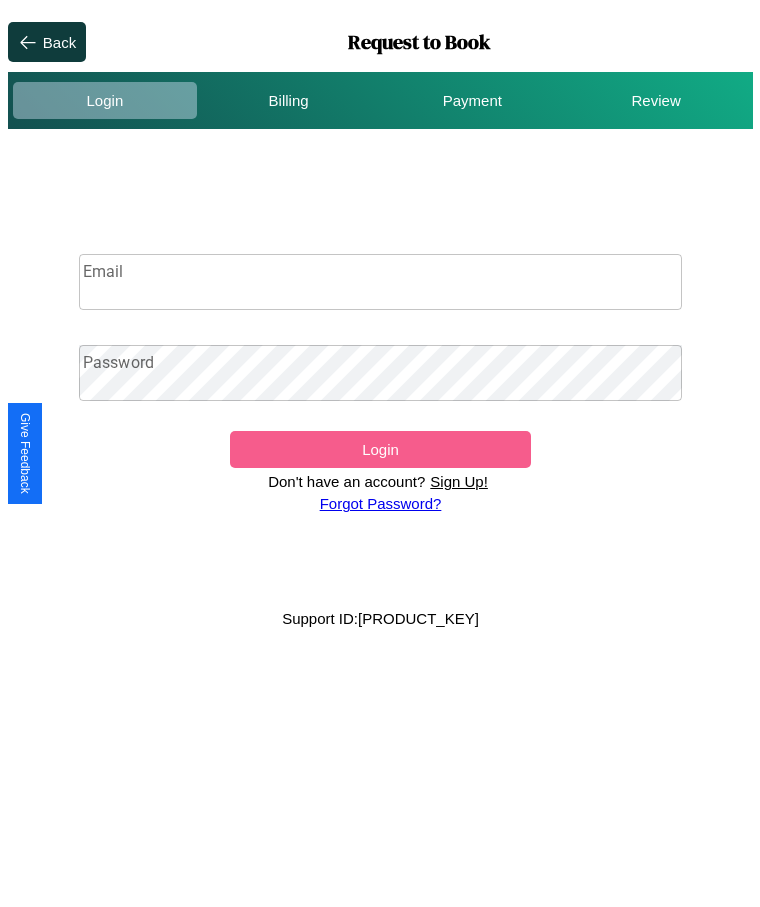 scroll, scrollTop: 0, scrollLeft: 0, axis: both 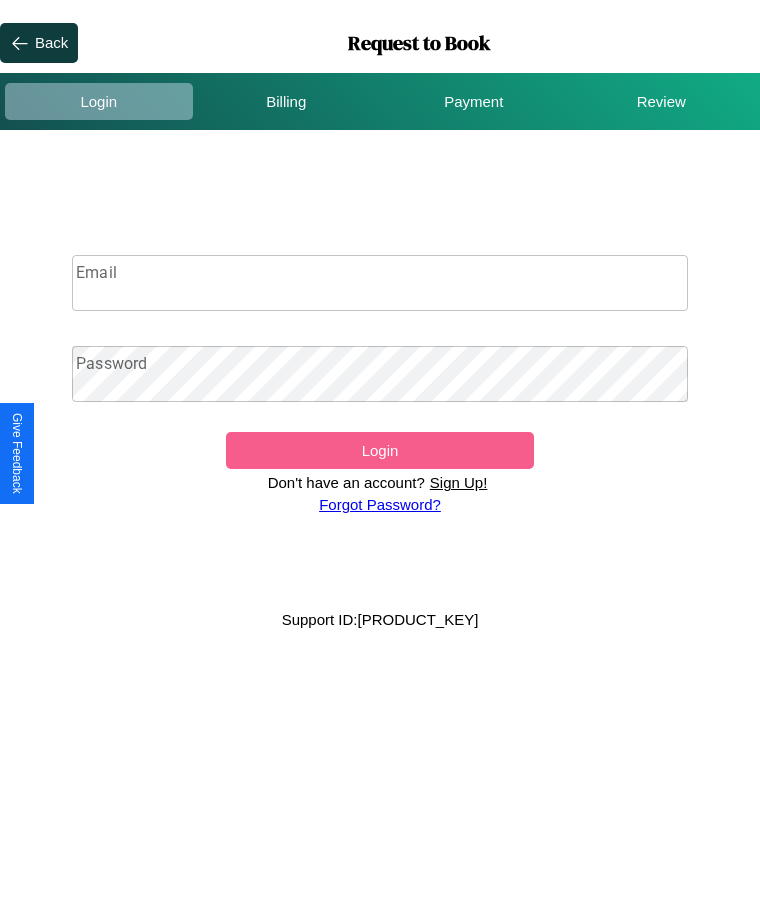 click on "Sign Up!" at bounding box center (459, 482) 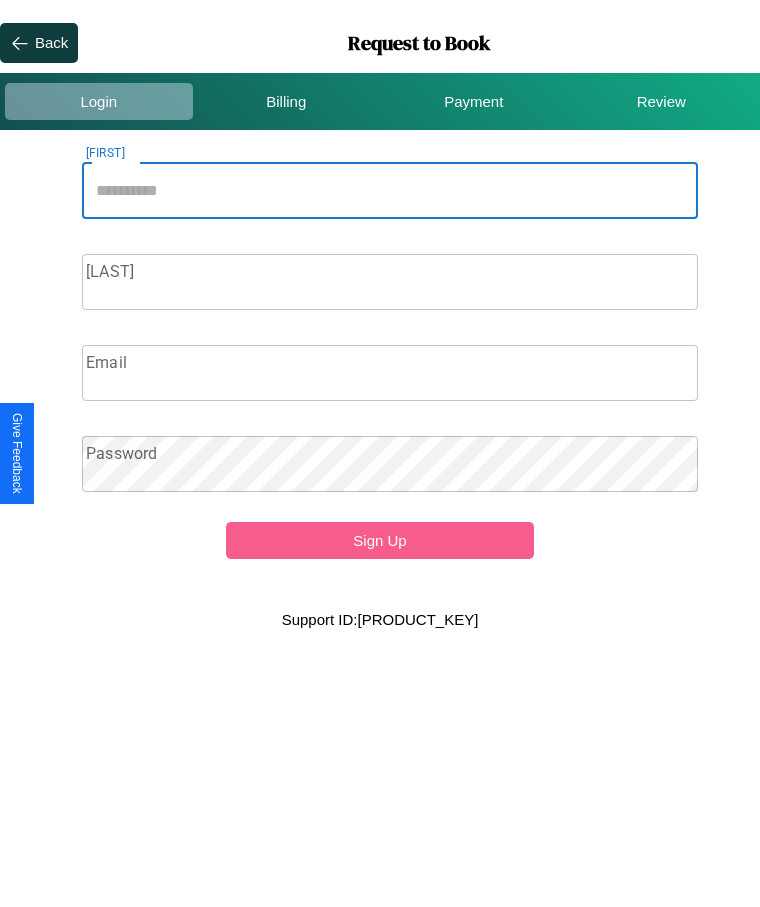 click on "Firstname" at bounding box center [390, 191] 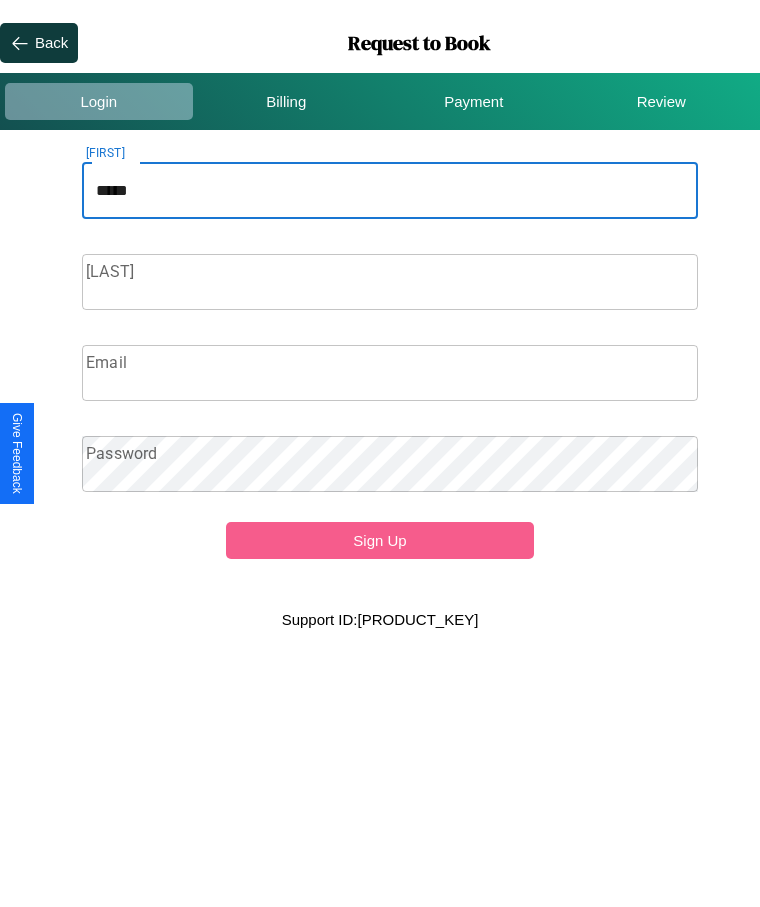 type on "*****" 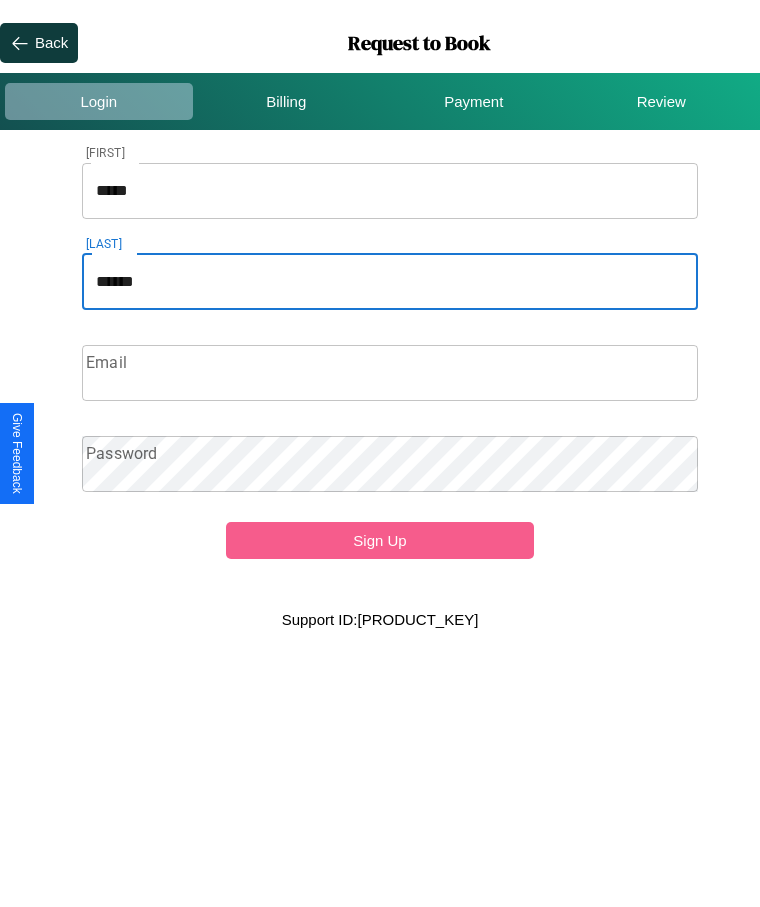 type on "******" 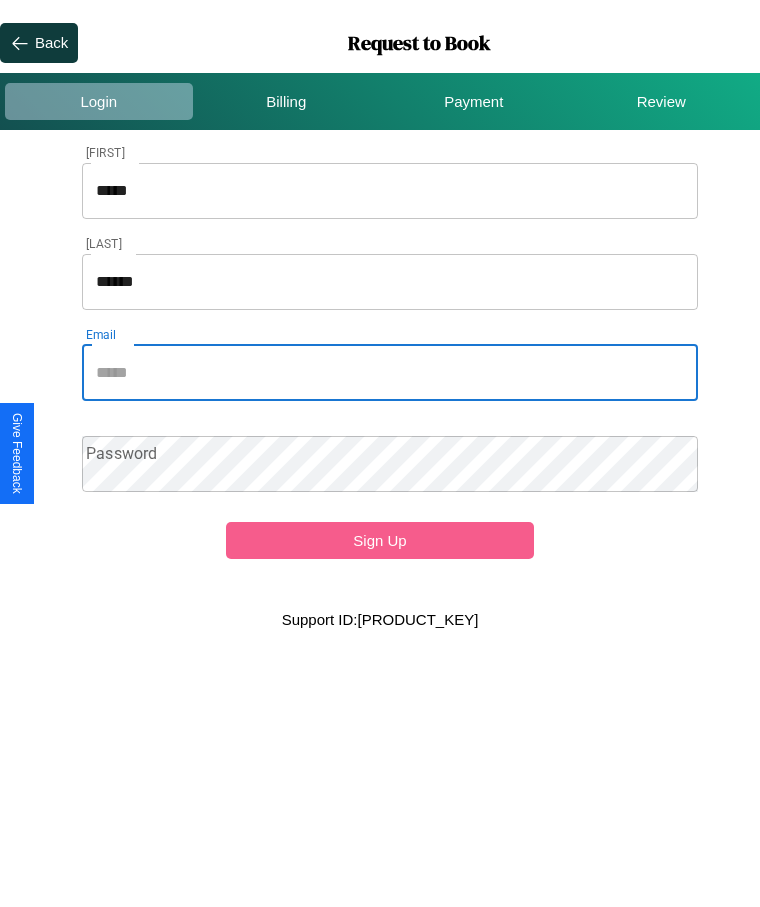 click on "Email" at bounding box center (390, 373) 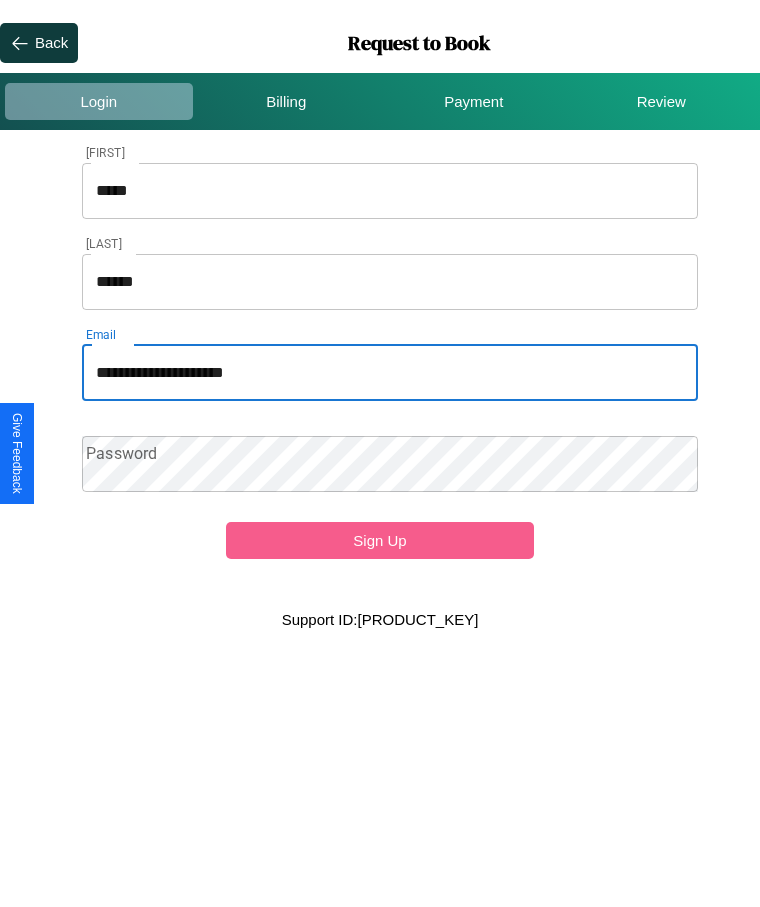 type on "**********" 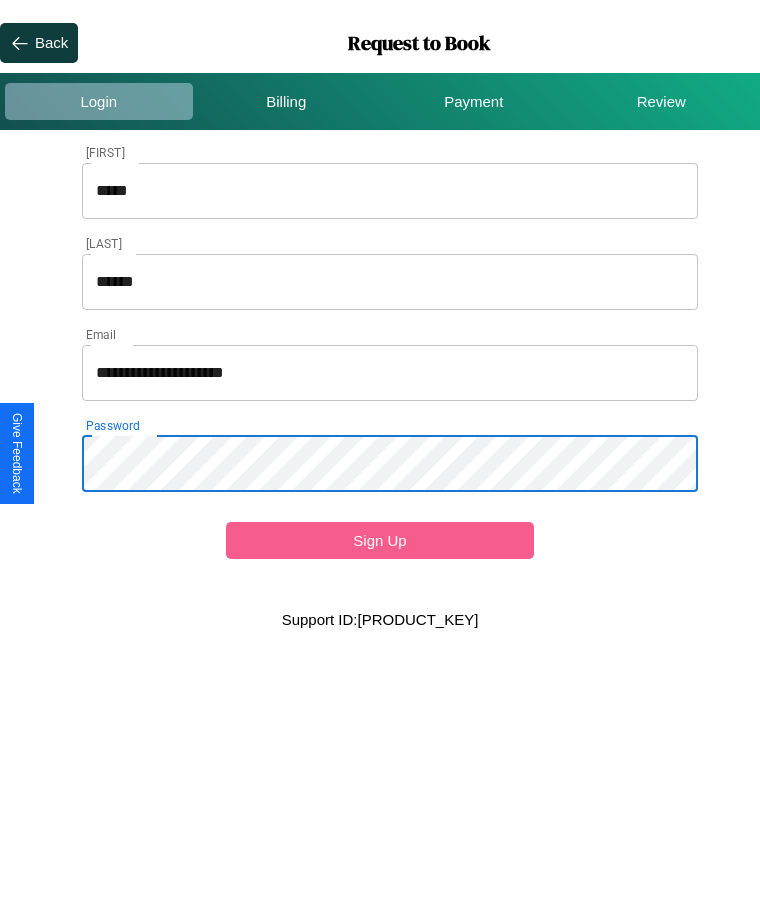 click on "Sign Up" at bounding box center [380, 540] 